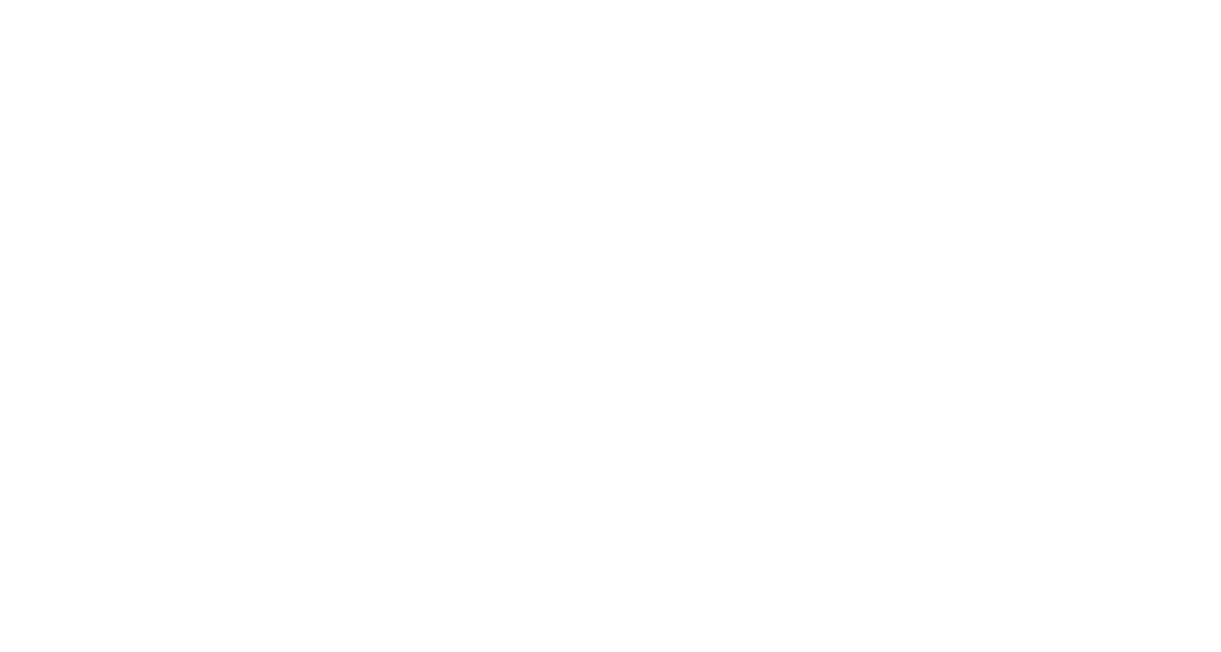 scroll, scrollTop: 0, scrollLeft: 0, axis: both 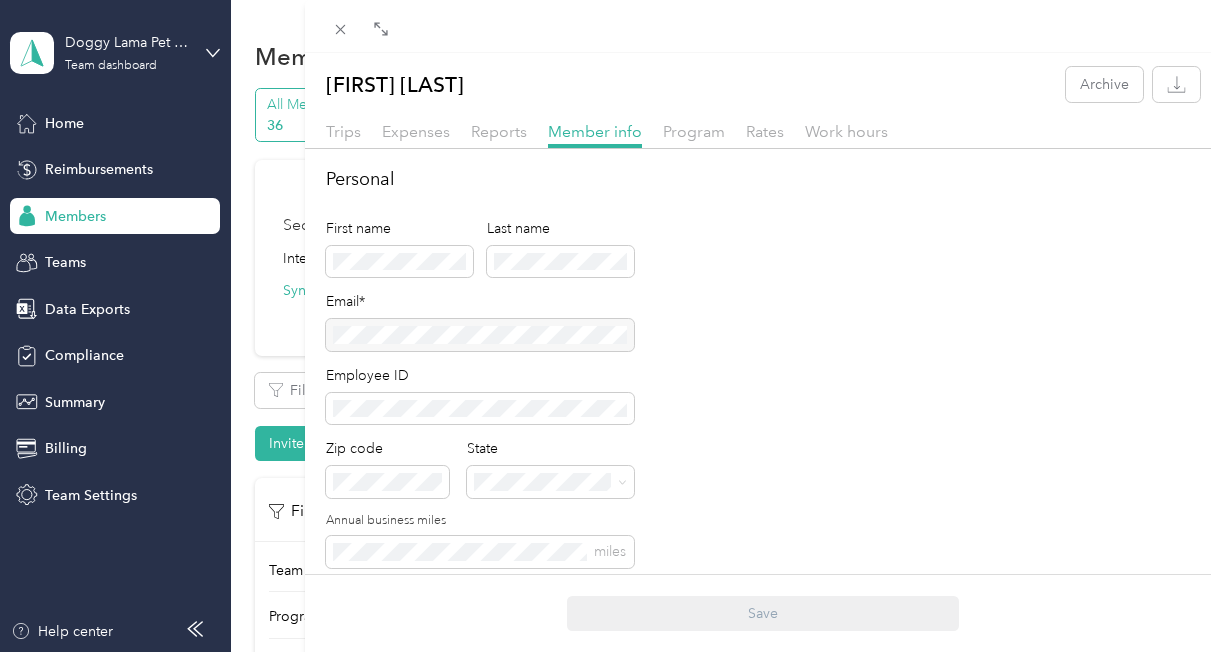 click on "First name Last name Email* Employee ID Zip code State Annual business miles   miles Team Roles*   Member Team* Team Manager Beth Wright Short-term Leave Start date   End date   Members on leave will not have access to Everlance. Archive member End date Adding an end date archives a member. Archived members will lose access to Everlance 30 days after the end date. To edit program start date go to the   program tab Save" at bounding box center (610, 326) 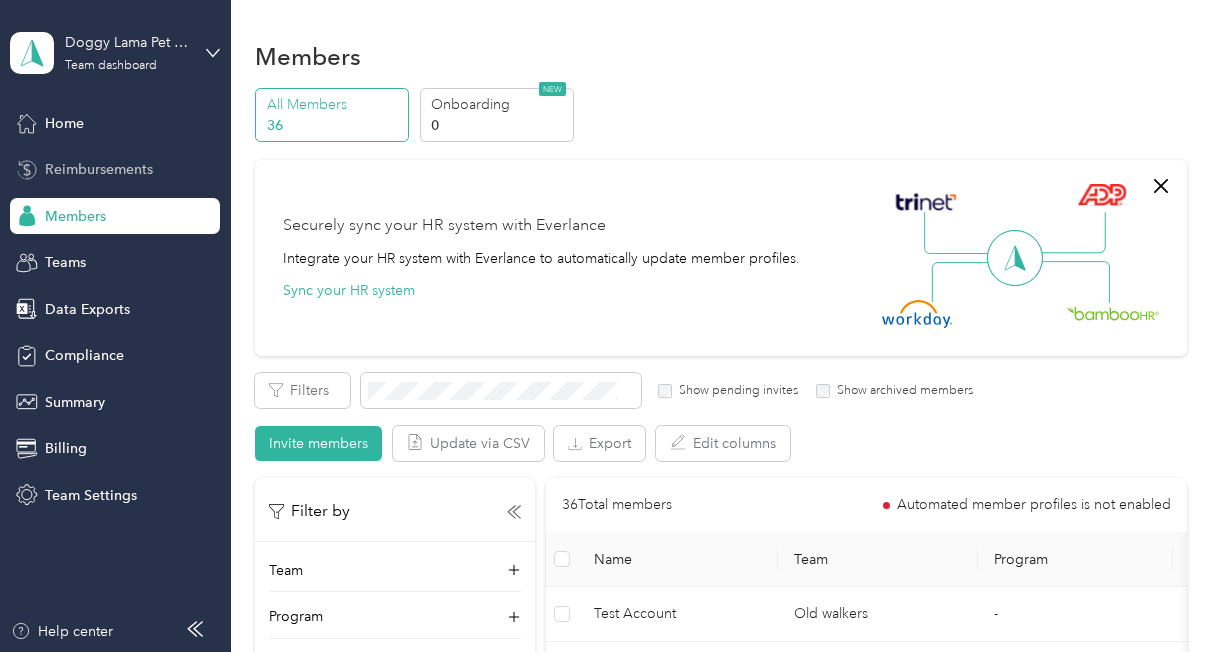click on "Reimbursements" at bounding box center (115, 170) 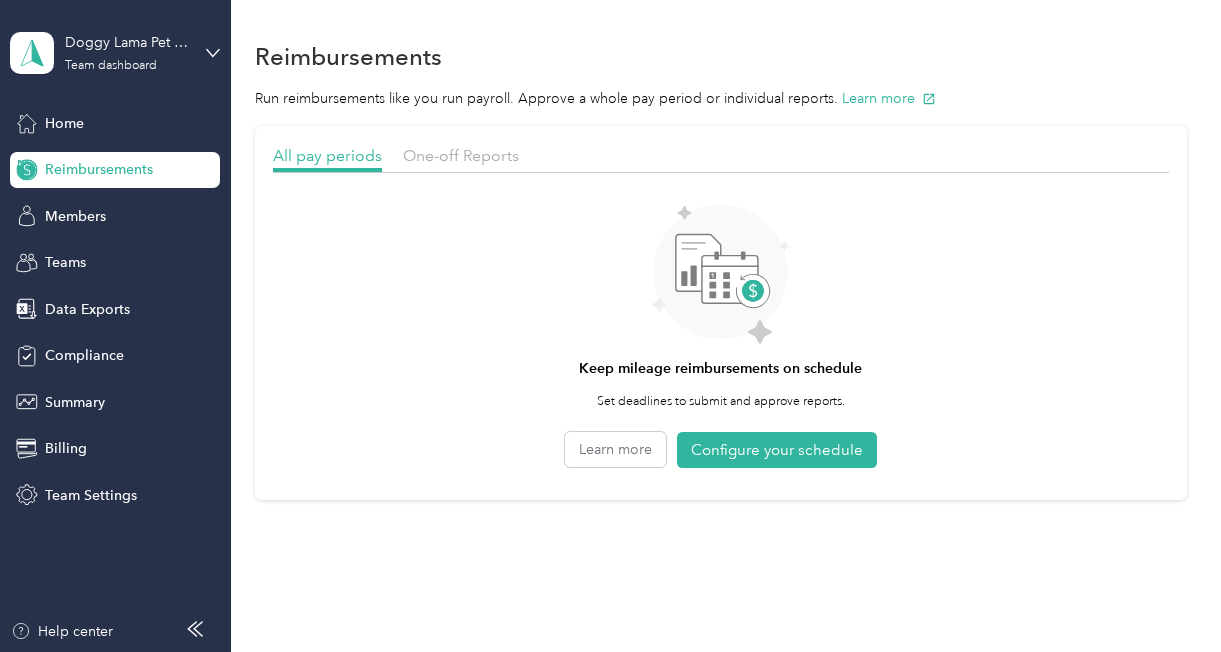 click on "All pay periods One-off Reports" at bounding box center [721, 158] 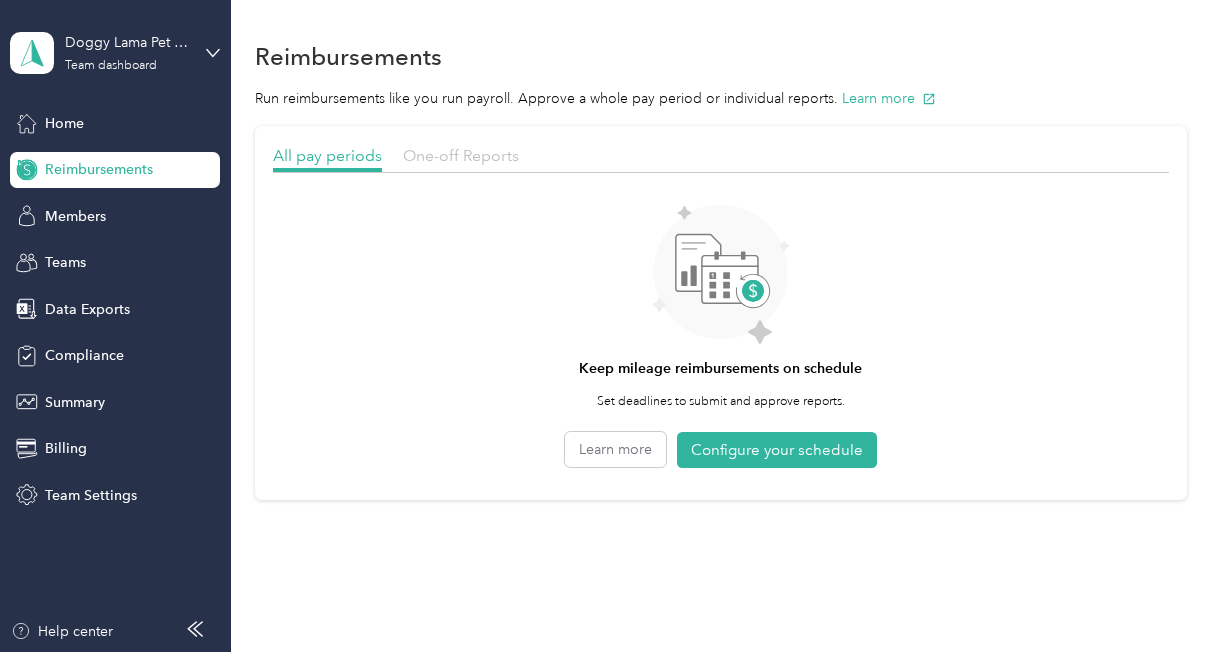 click on "One-off Reports" at bounding box center [461, 155] 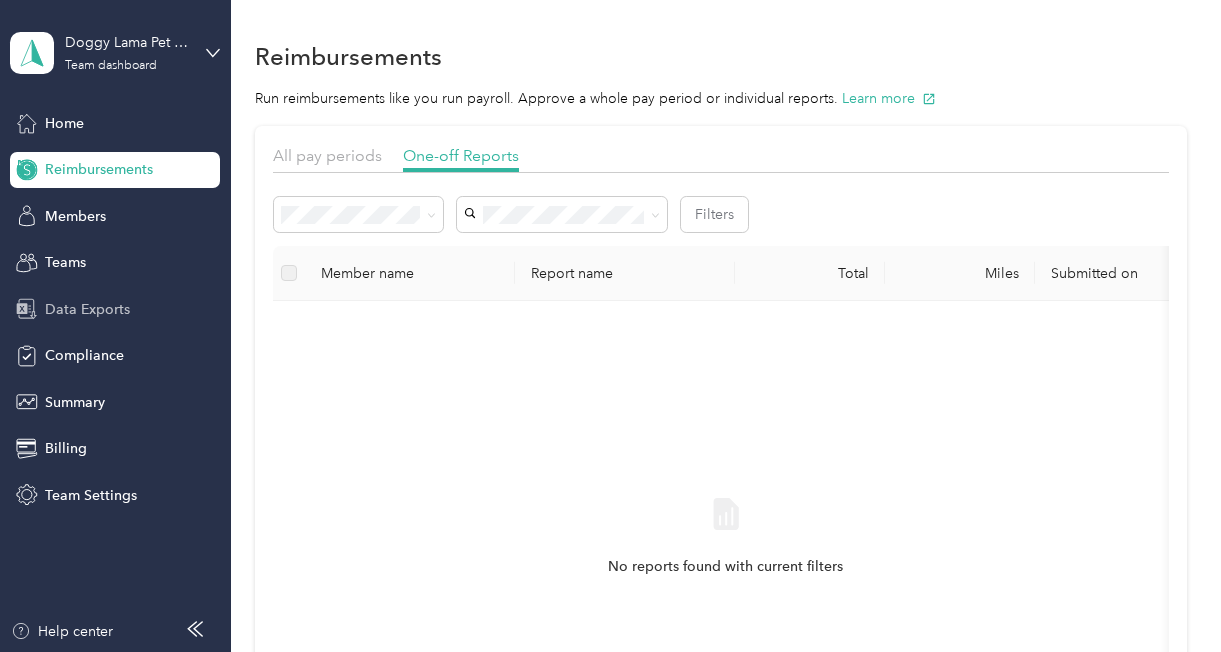 click on "Data Exports" at bounding box center [87, 309] 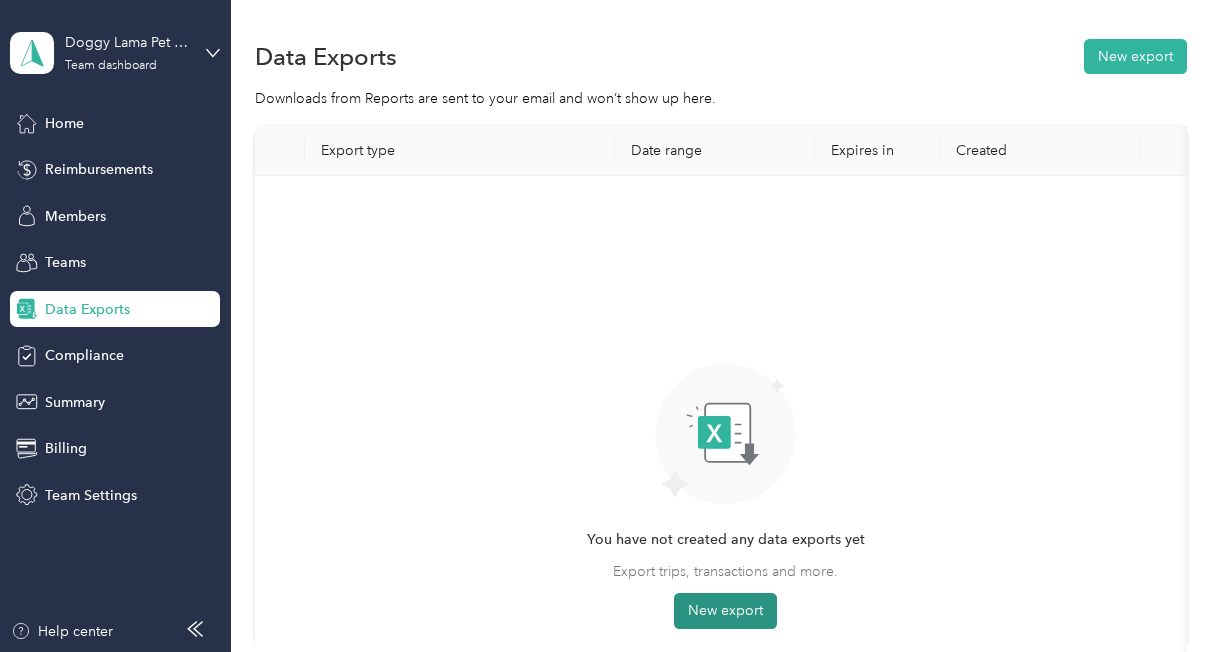 click on "New export" at bounding box center [725, 611] 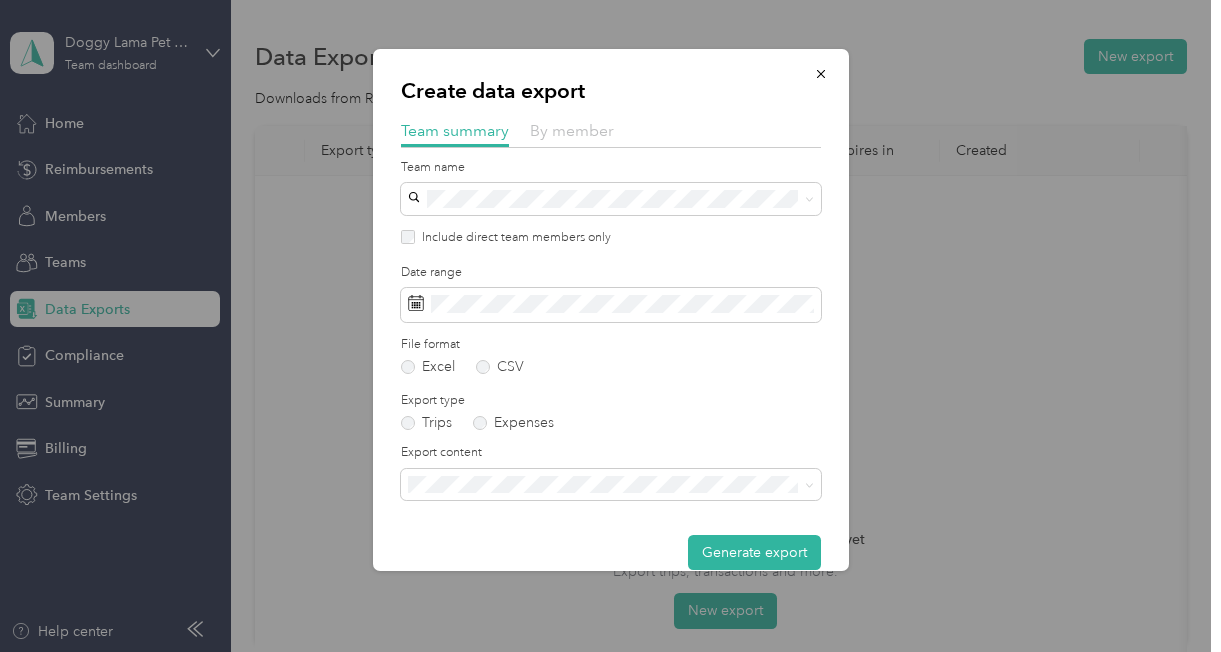 click on "By member" at bounding box center (572, 130) 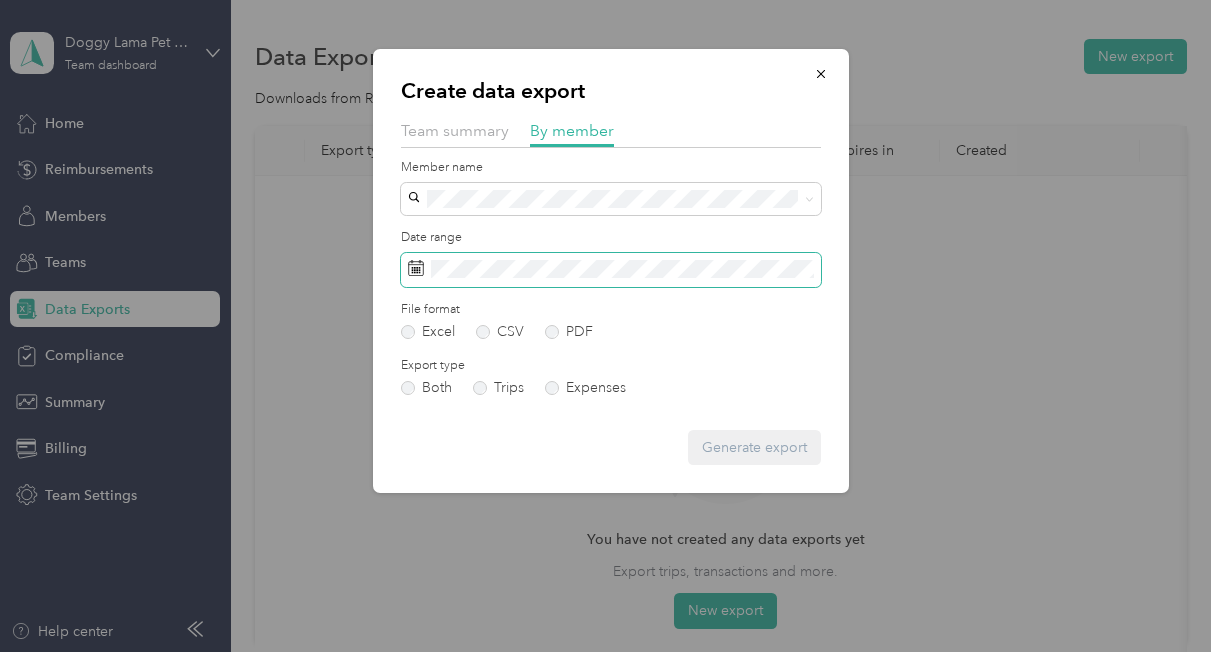 click at bounding box center [611, 270] 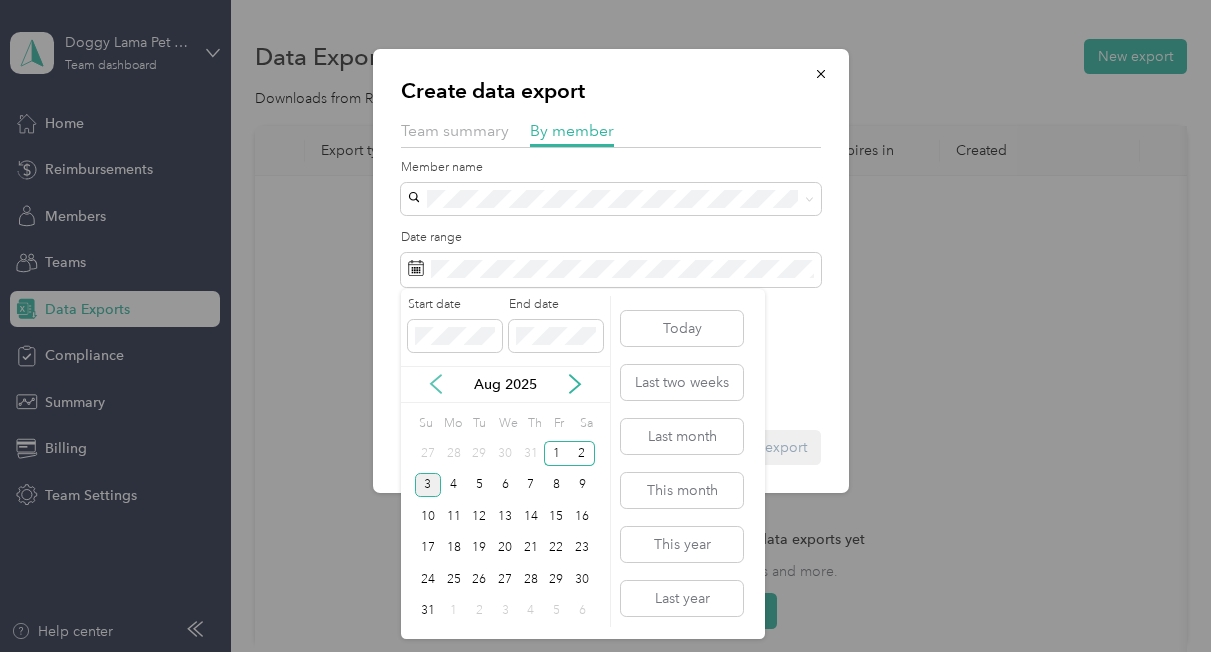 click 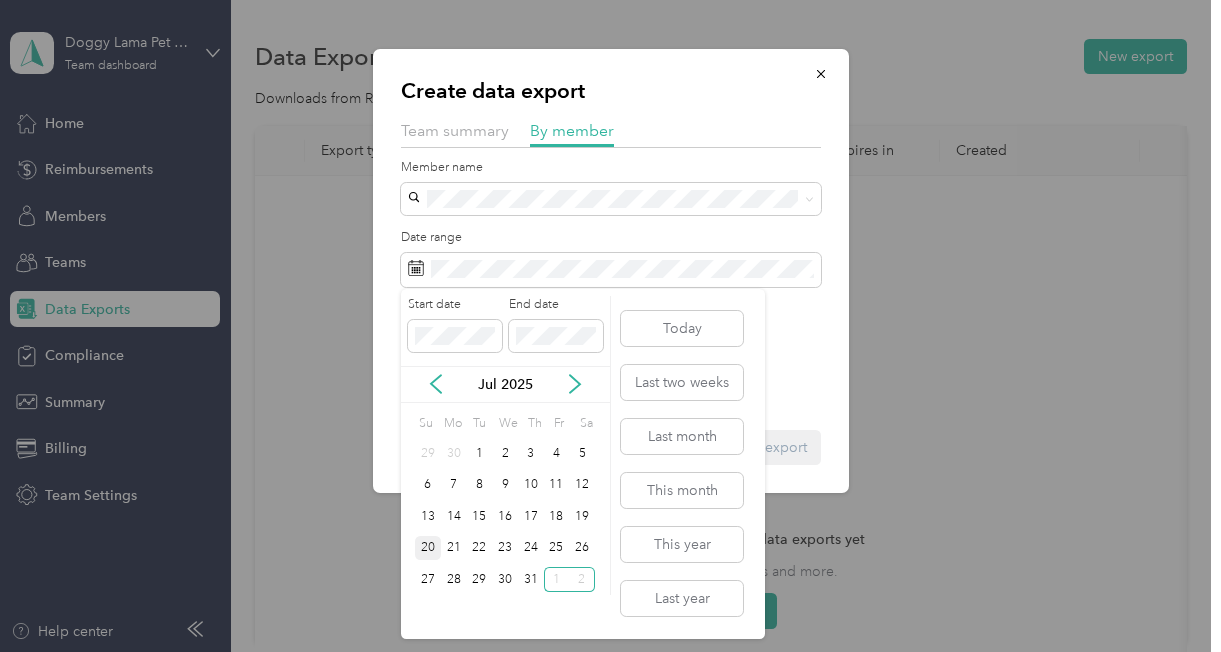 click on "20" at bounding box center [428, 548] 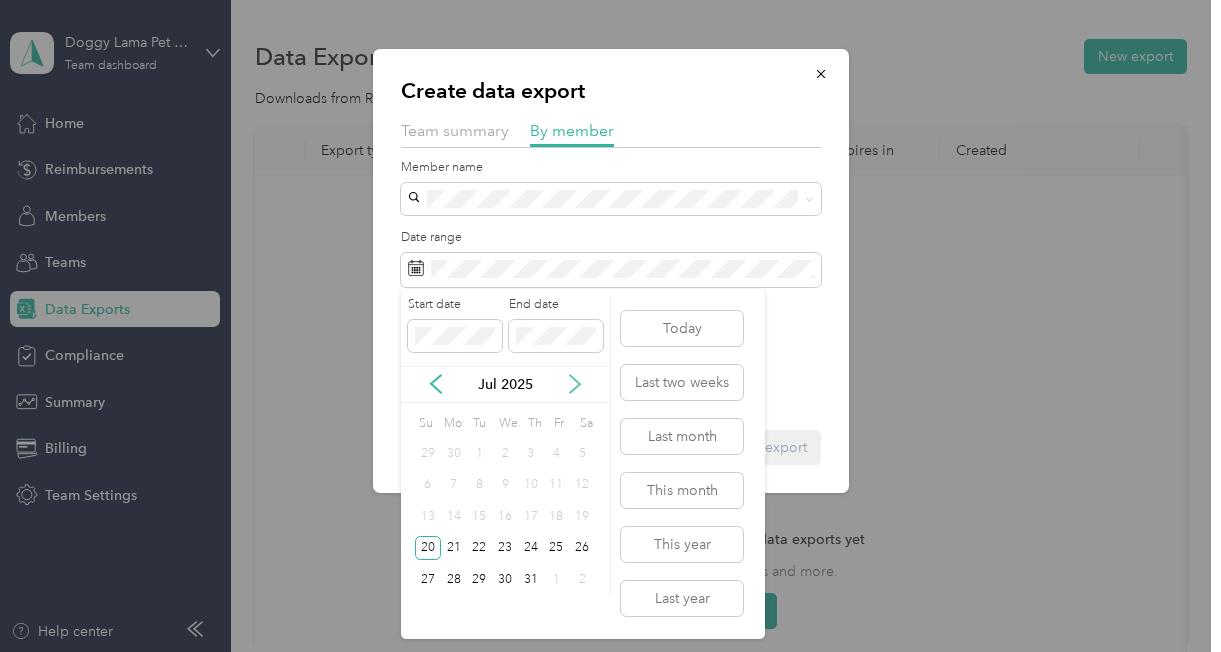 click 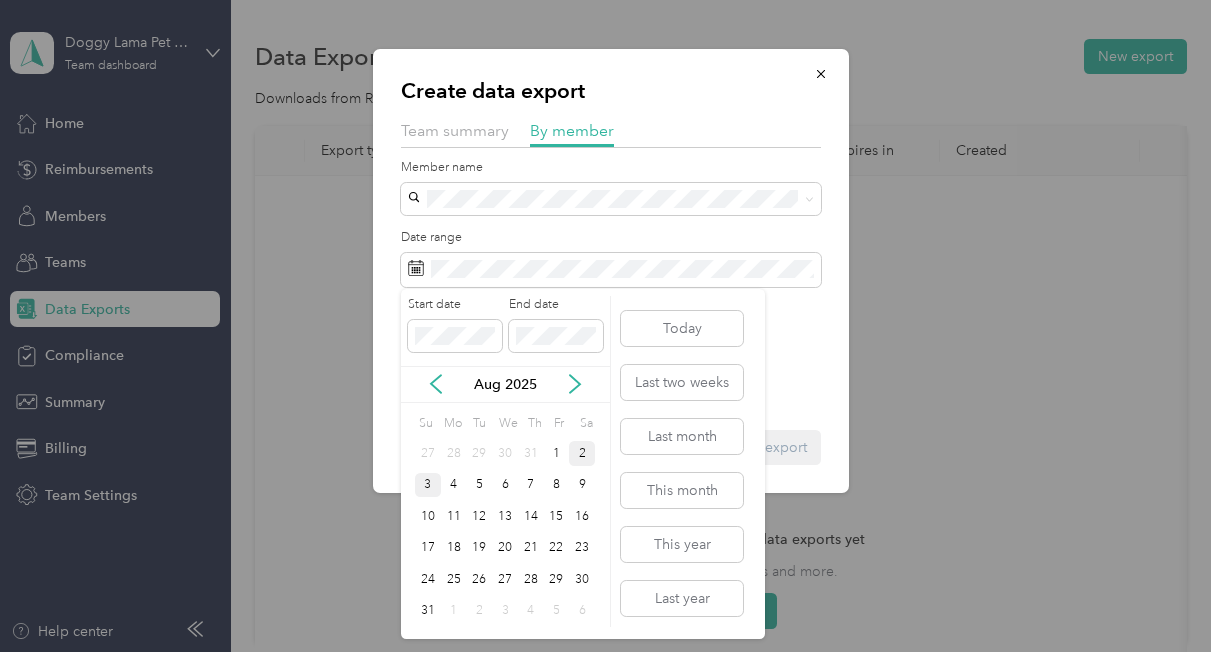 click on "2" at bounding box center (582, 453) 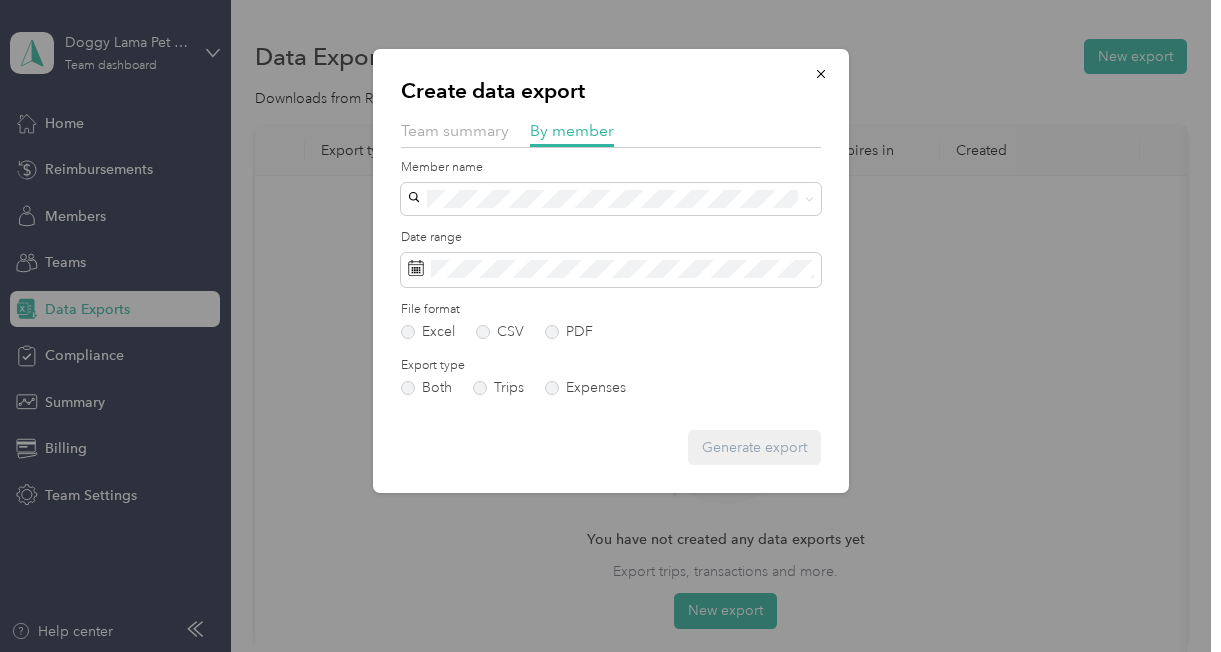 click on "Team summary By member" at bounding box center [611, 133] 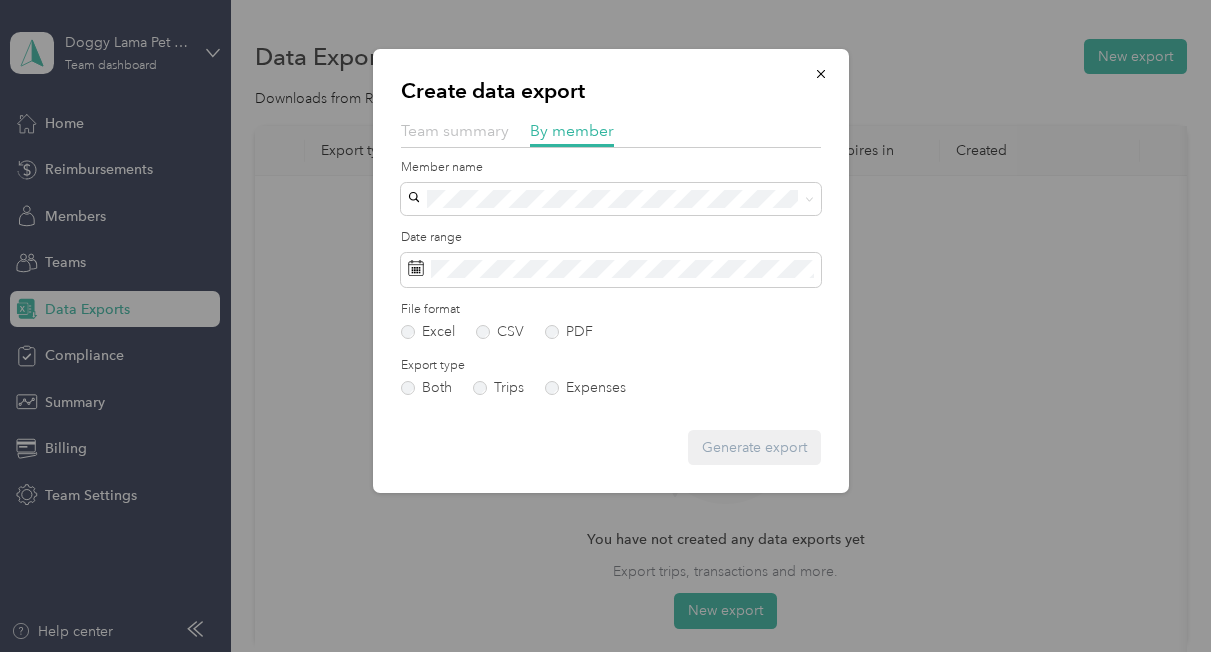 click on "Team summary" at bounding box center (455, 130) 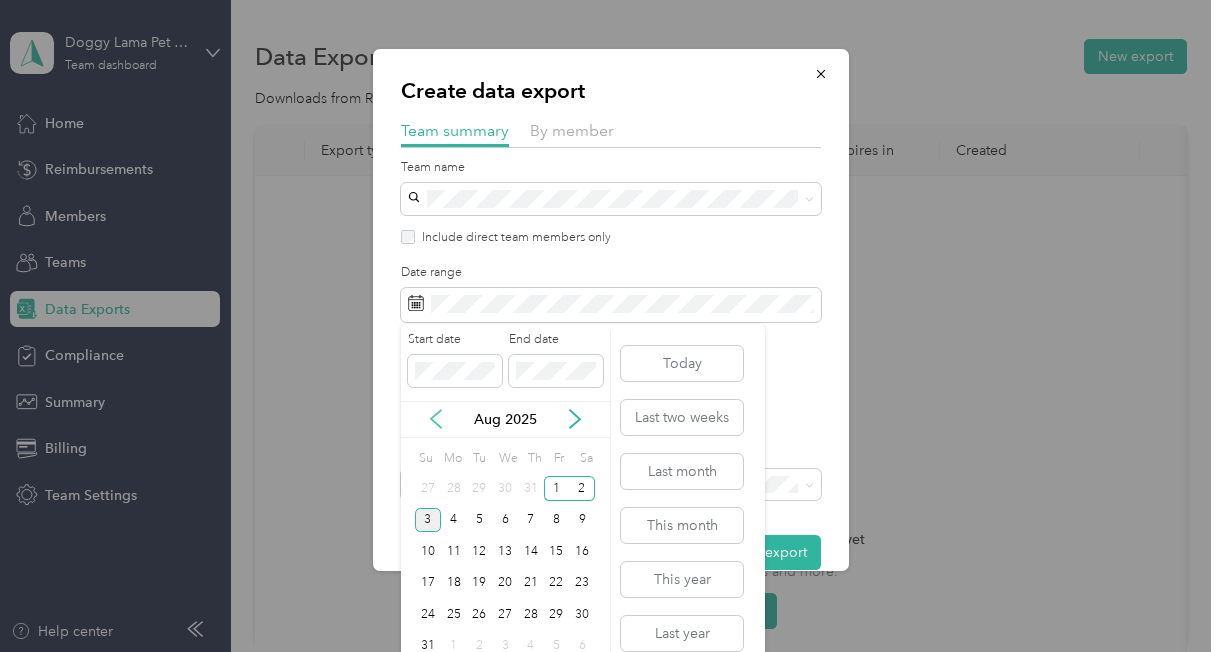 click 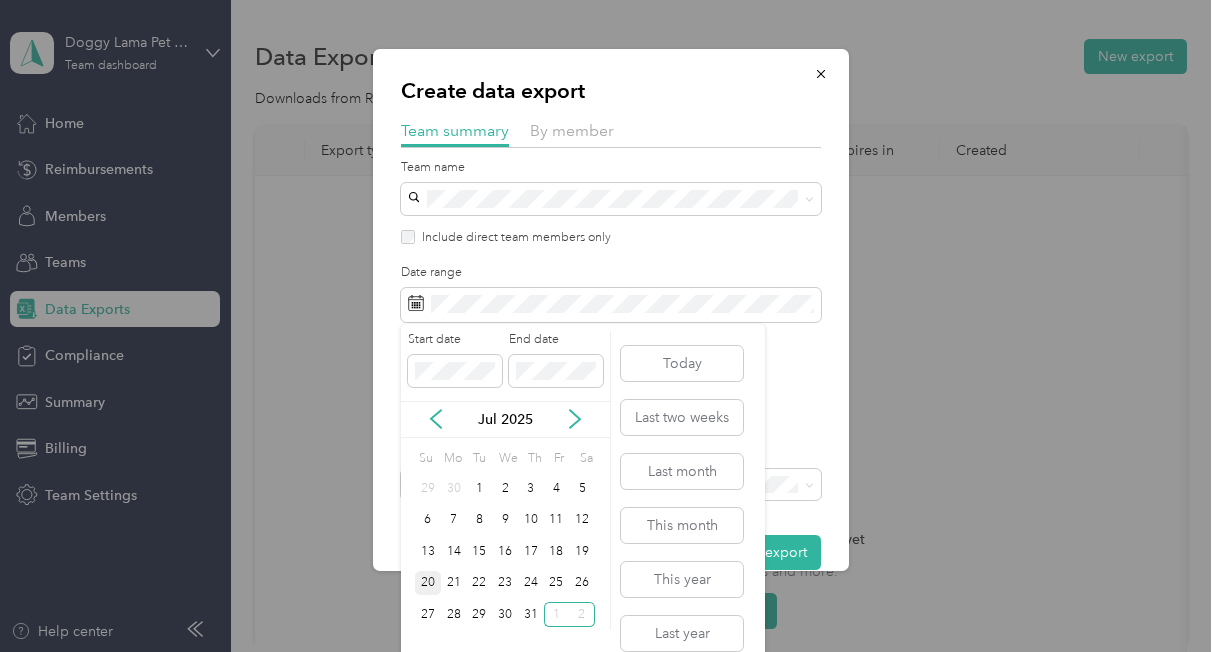 click on "20" at bounding box center (428, 583) 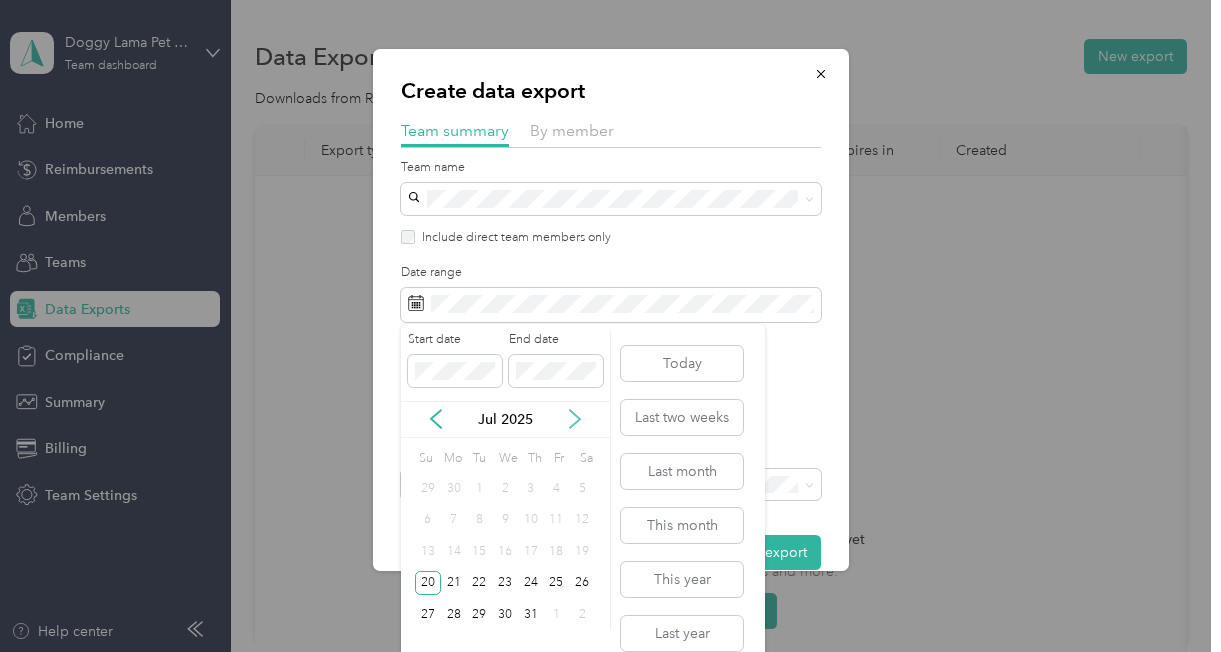 click 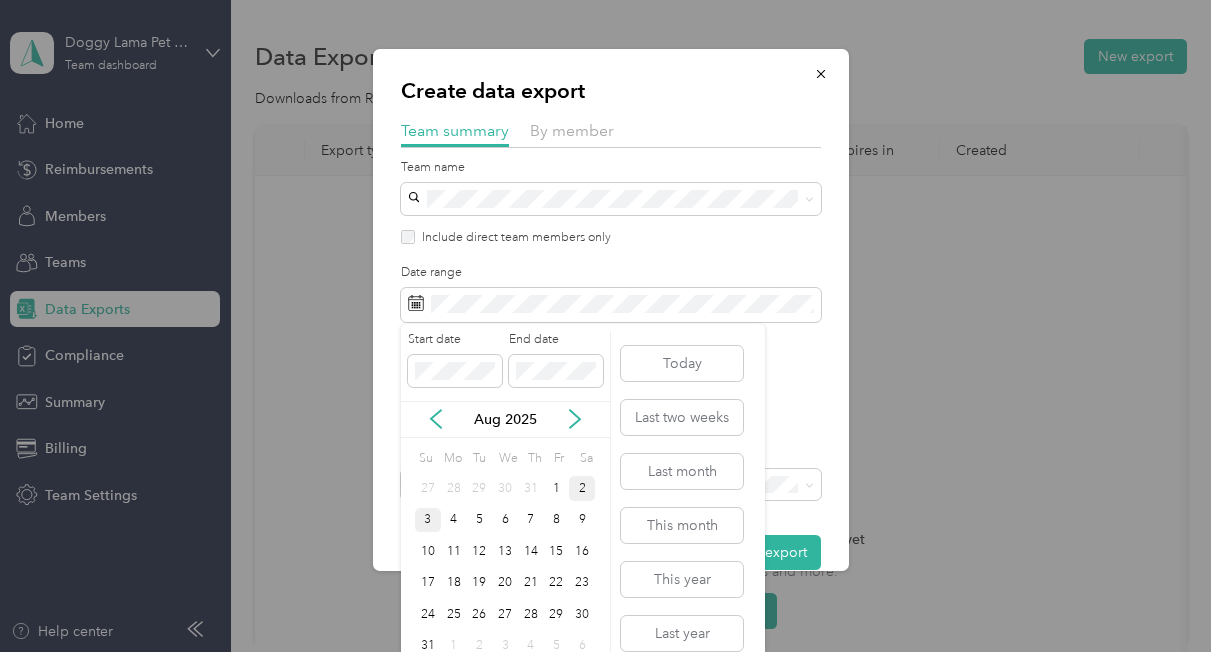 click on "2" at bounding box center (582, 488) 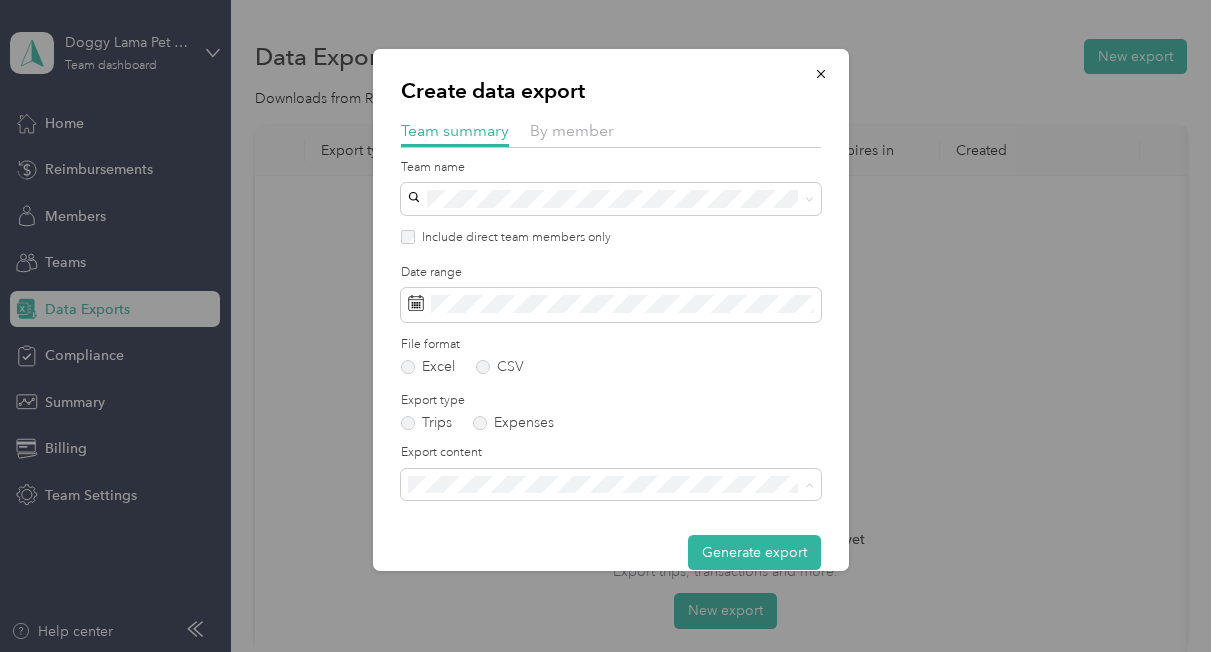 click on "Summary and full trips list" at bounding box center (495, 554) 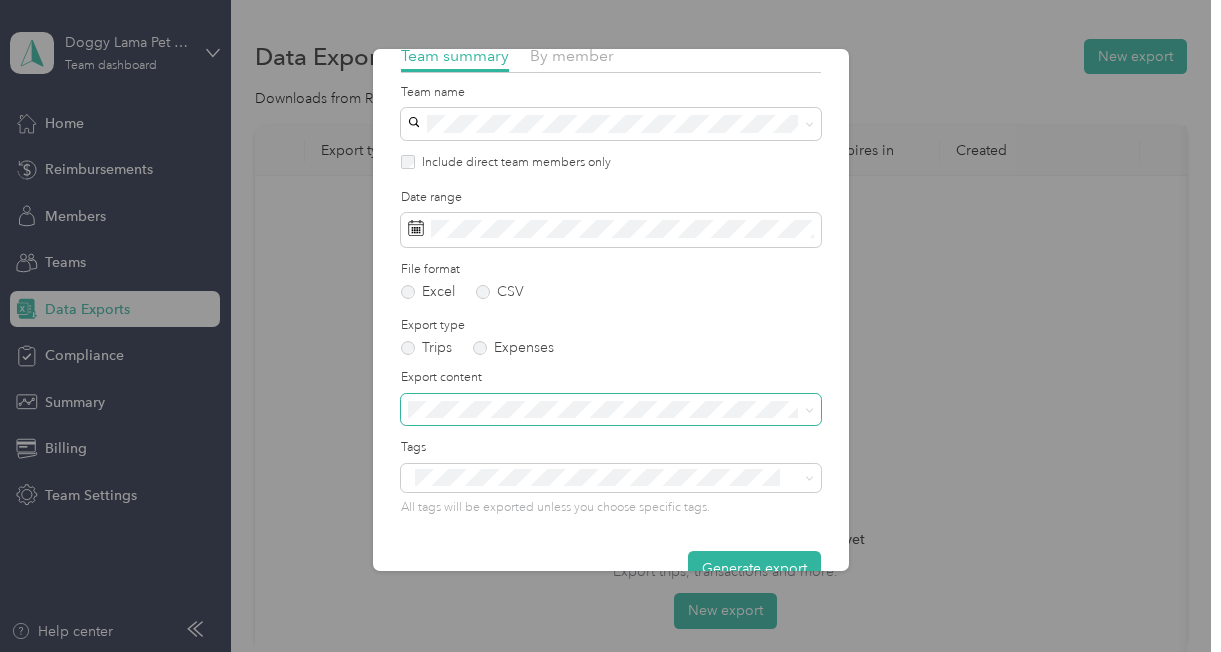 scroll, scrollTop: 0, scrollLeft: 0, axis: both 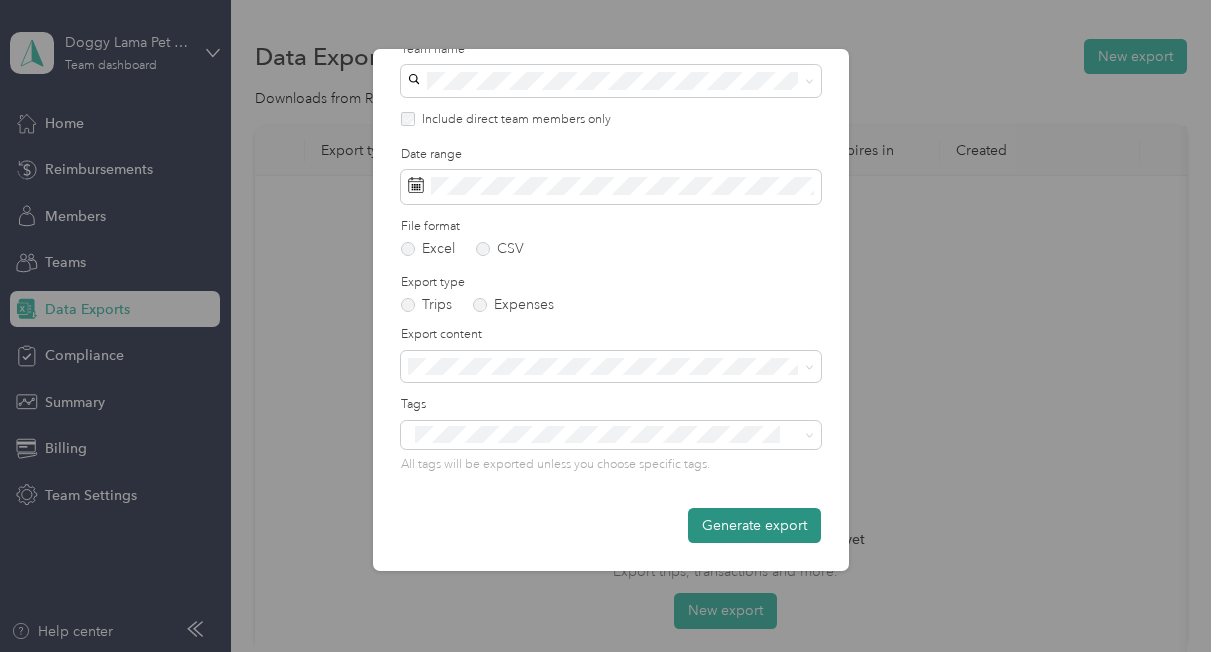 click on "Generate export" at bounding box center [754, 525] 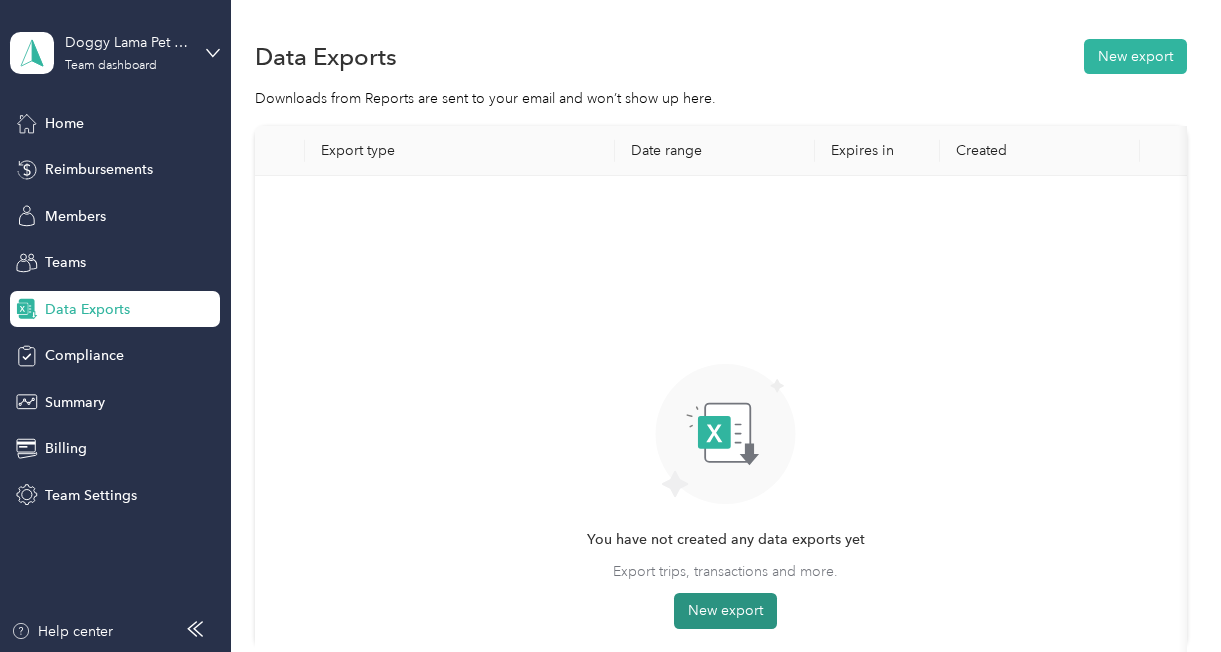 click on "New export" at bounding box center (725, 611) 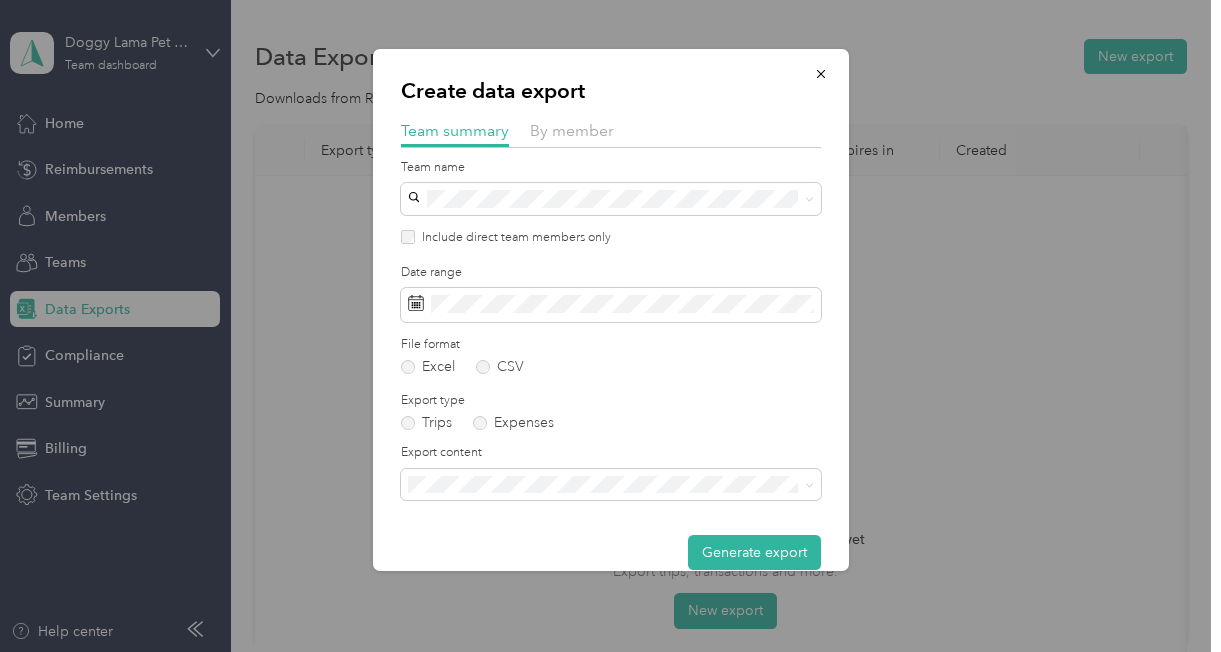 click on "Team name   Include direct team members only Date range   File format   Excel CSV Export type   Trips Expenses Export content   Generate export" at bounding box center [611, 365] 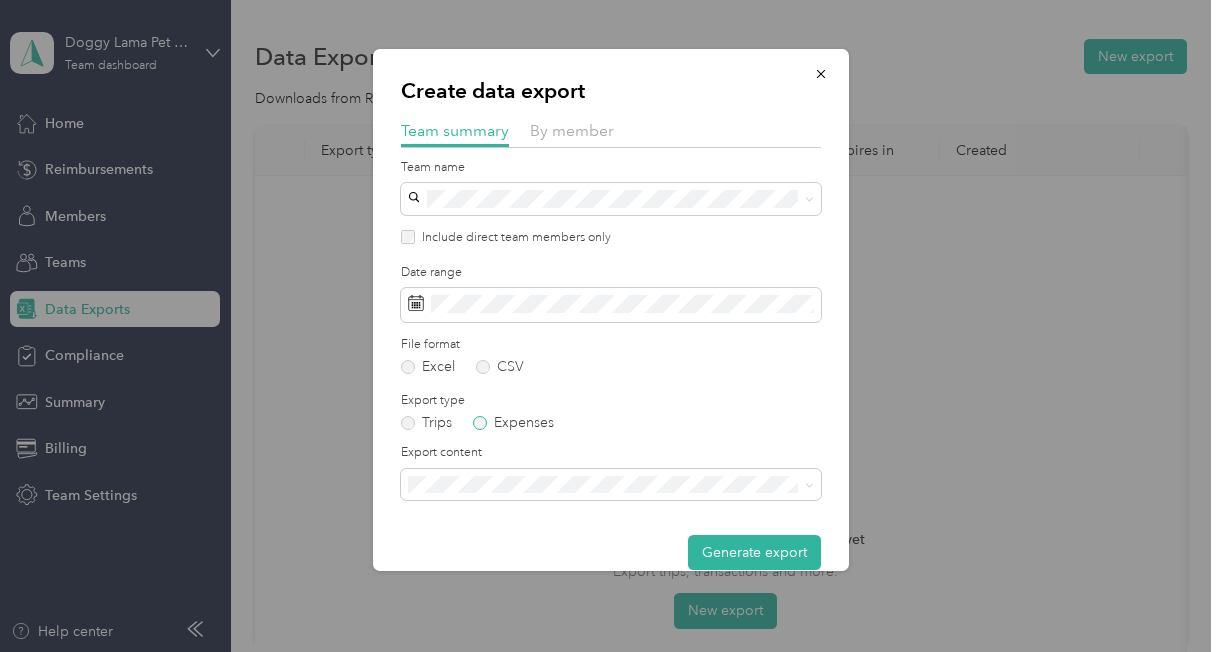click on "Expenses" at bounding box center (513, 423) 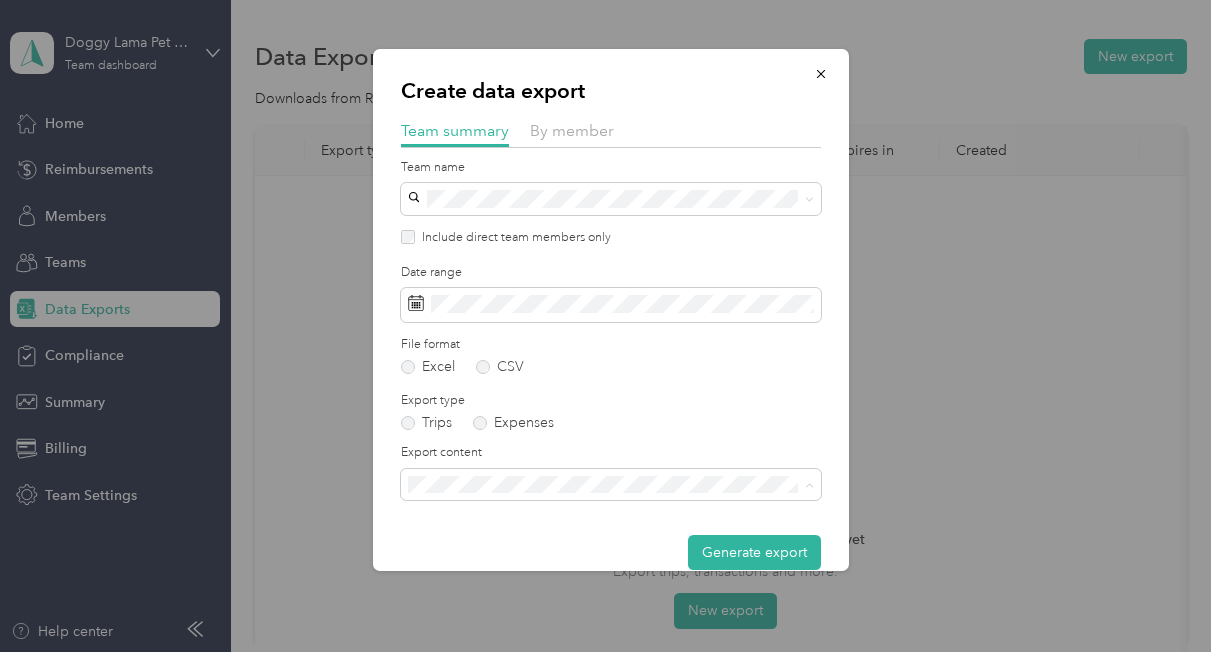 click on "Summary and full expenses list" at bounding box center [511, 554] 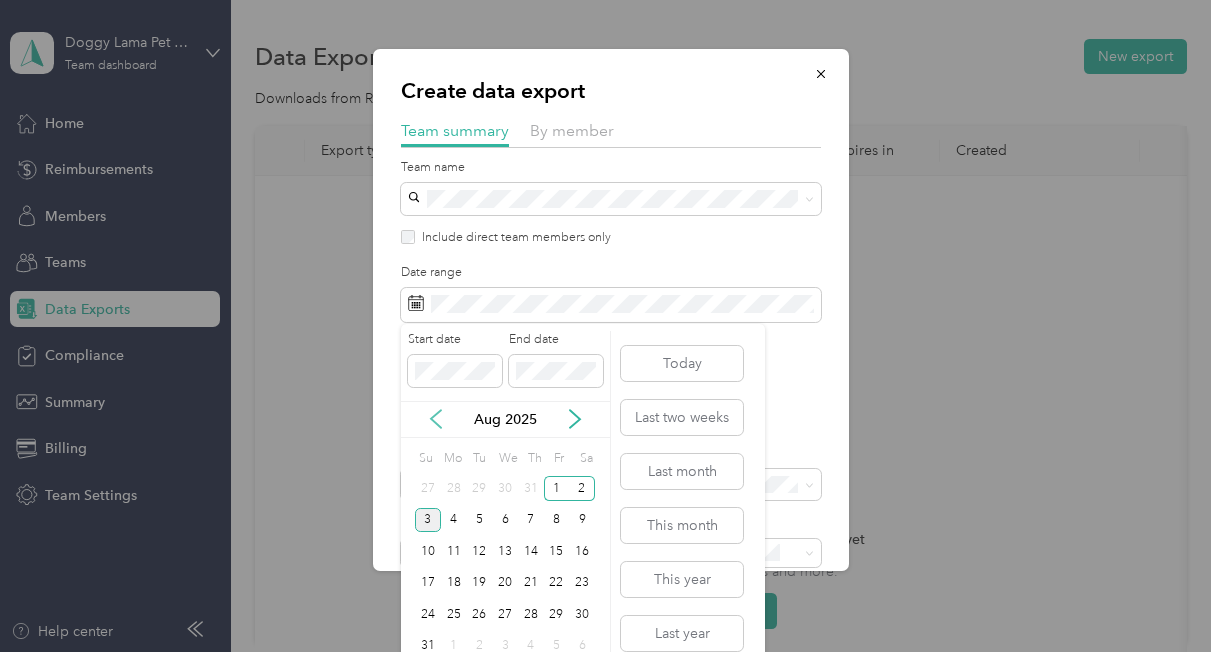 click 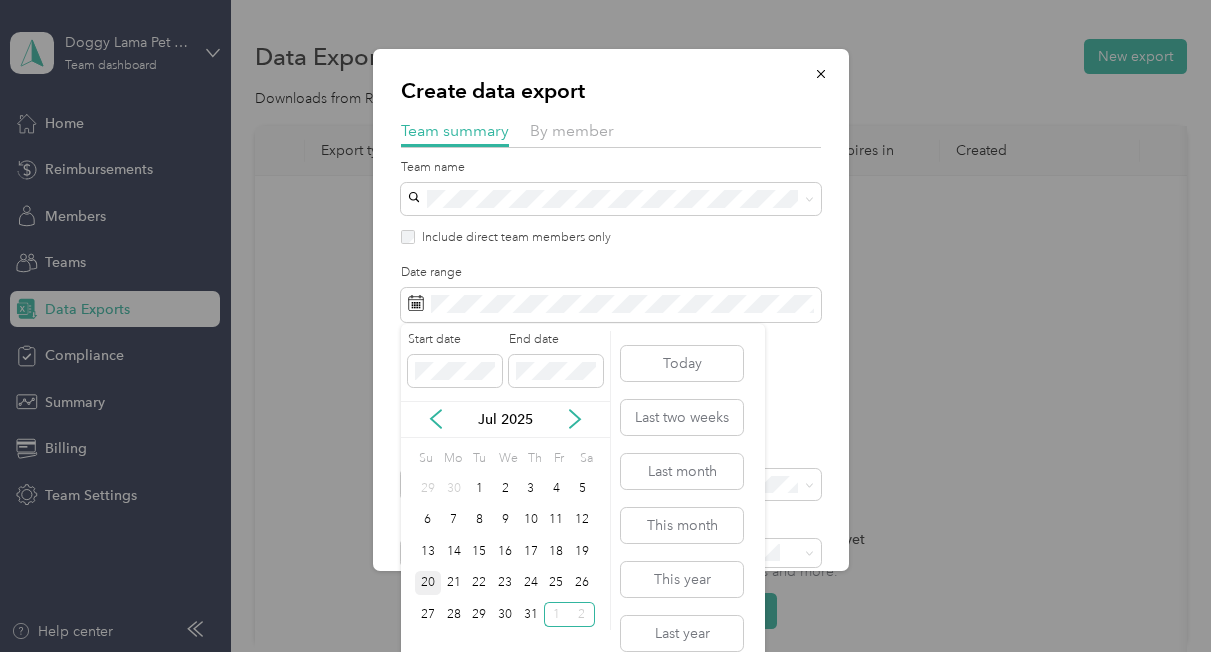 click on "20" at bounding box center (428, 583) 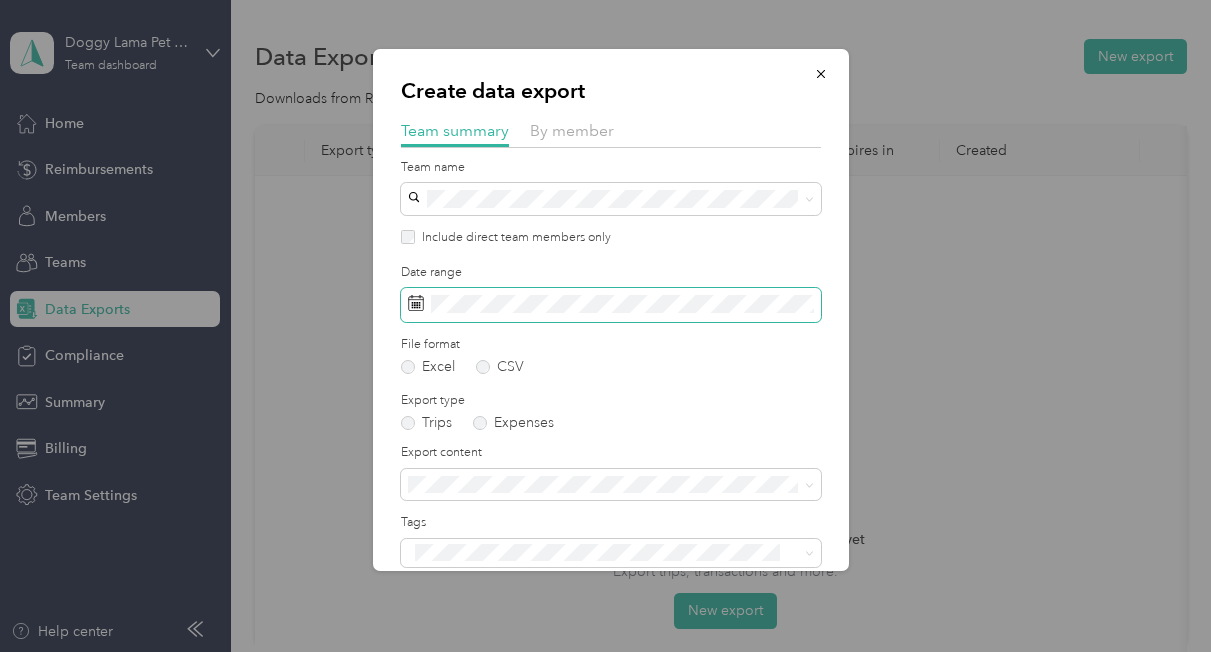 click at bounding box center [611, 305] 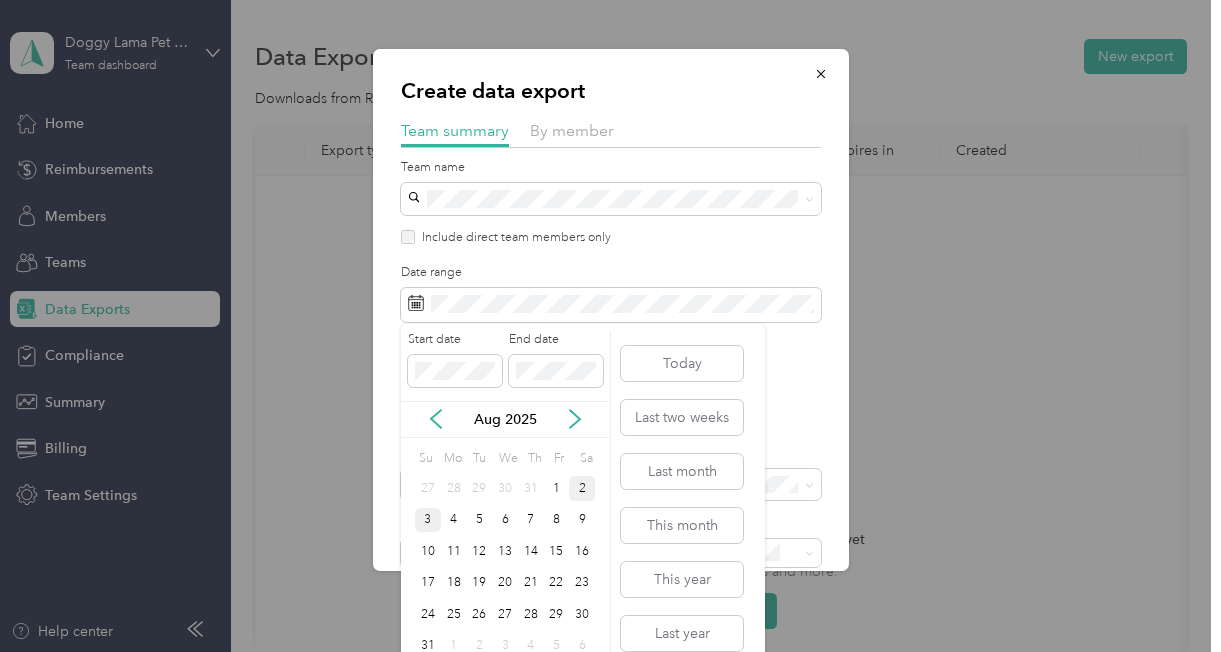 click on "2" at bounding box center (582, 488) 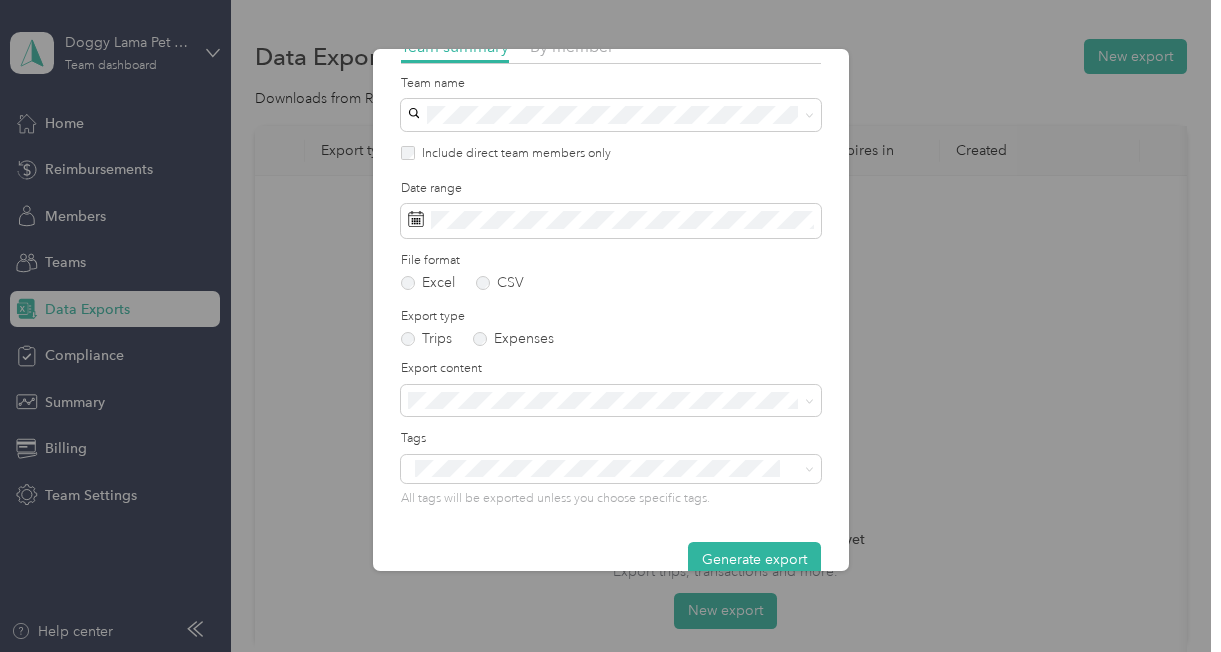 scroll, scrollTop: 89, scrollLeft: 0, axis: vertical 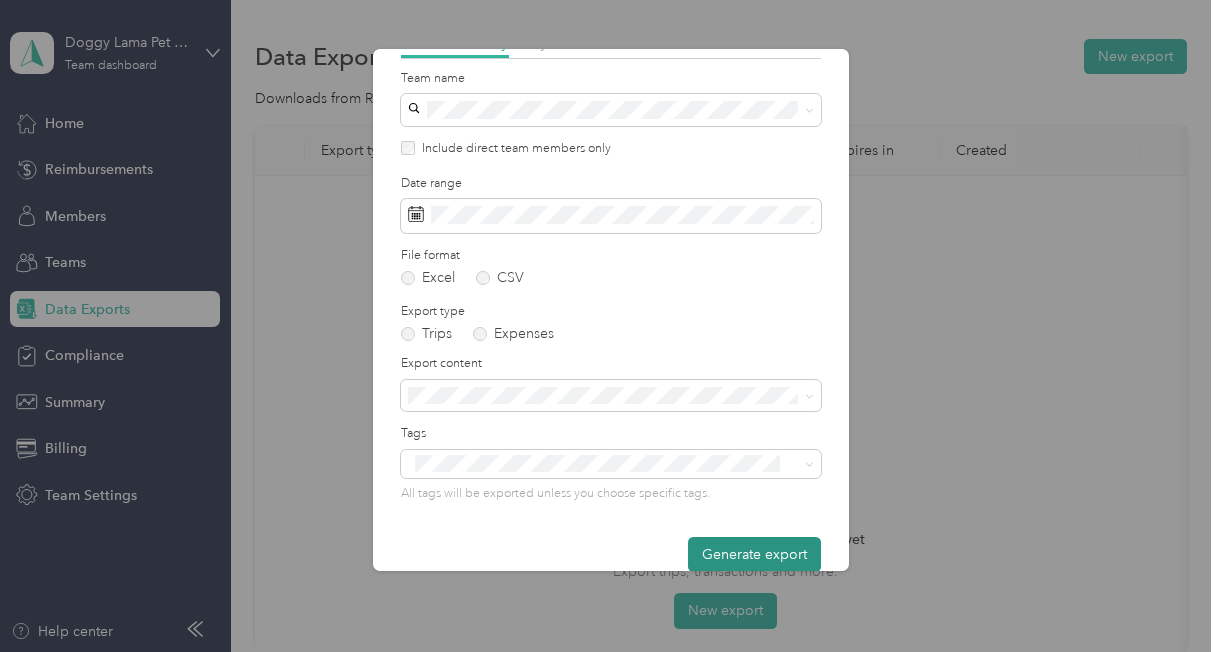 click on "Generate export" at bounding box center (754, 554) 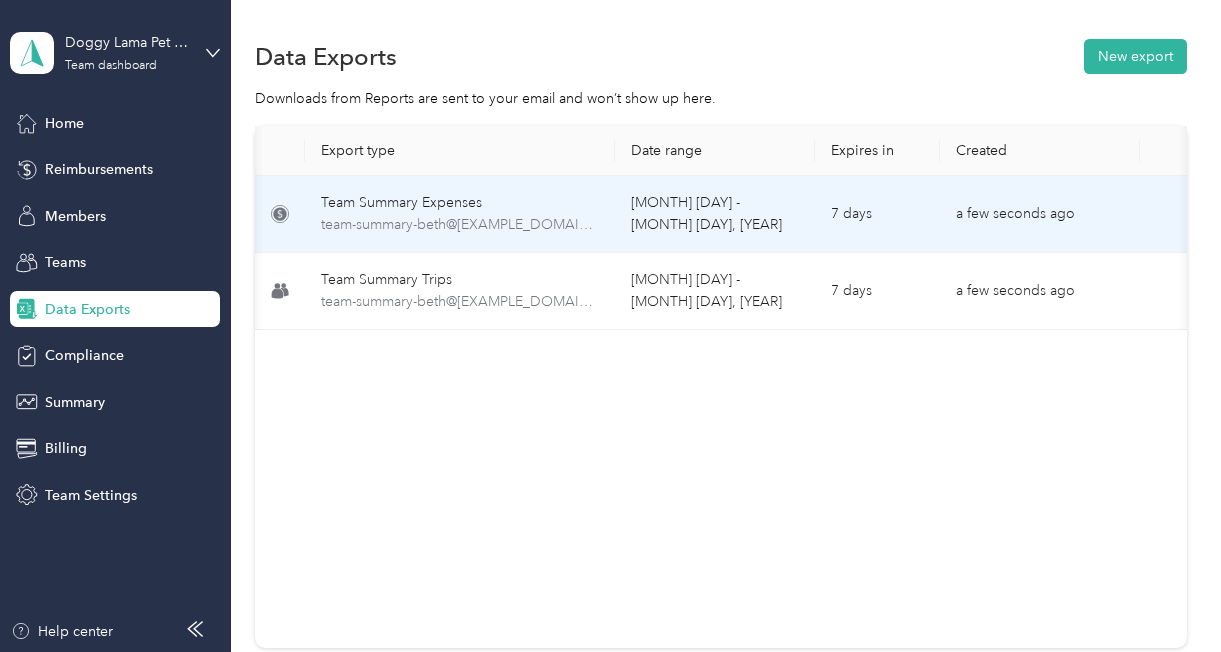 scroll, scrollTop: 0, scrollLeft: 144, axis: horizontal 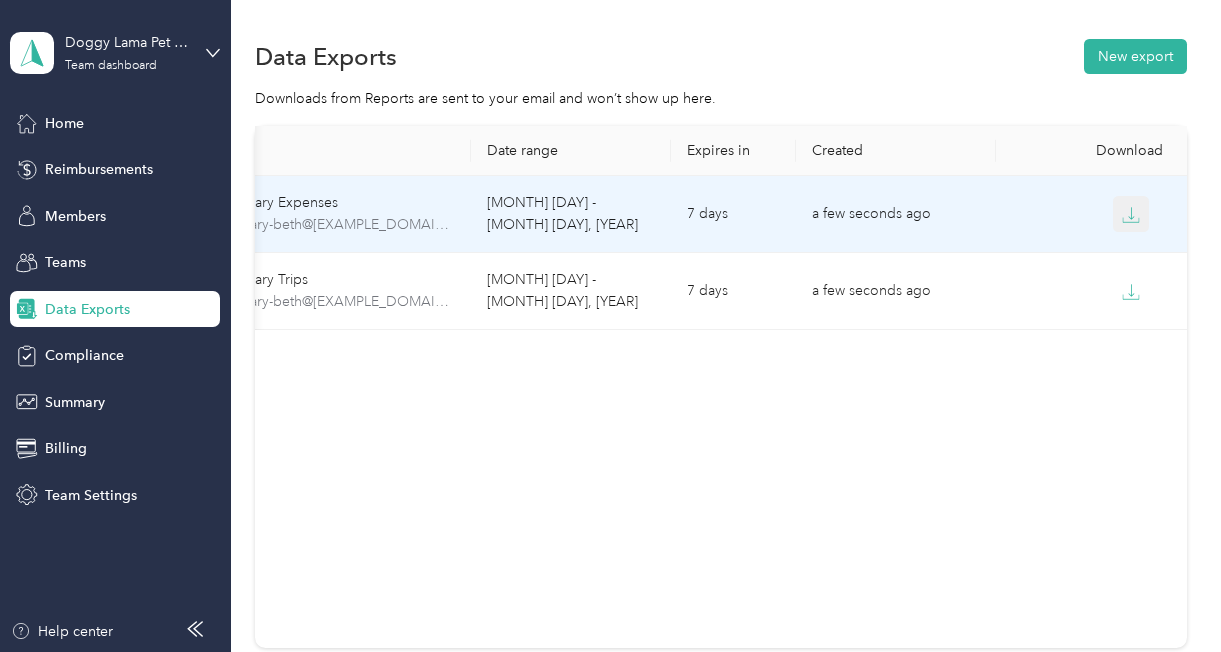 click 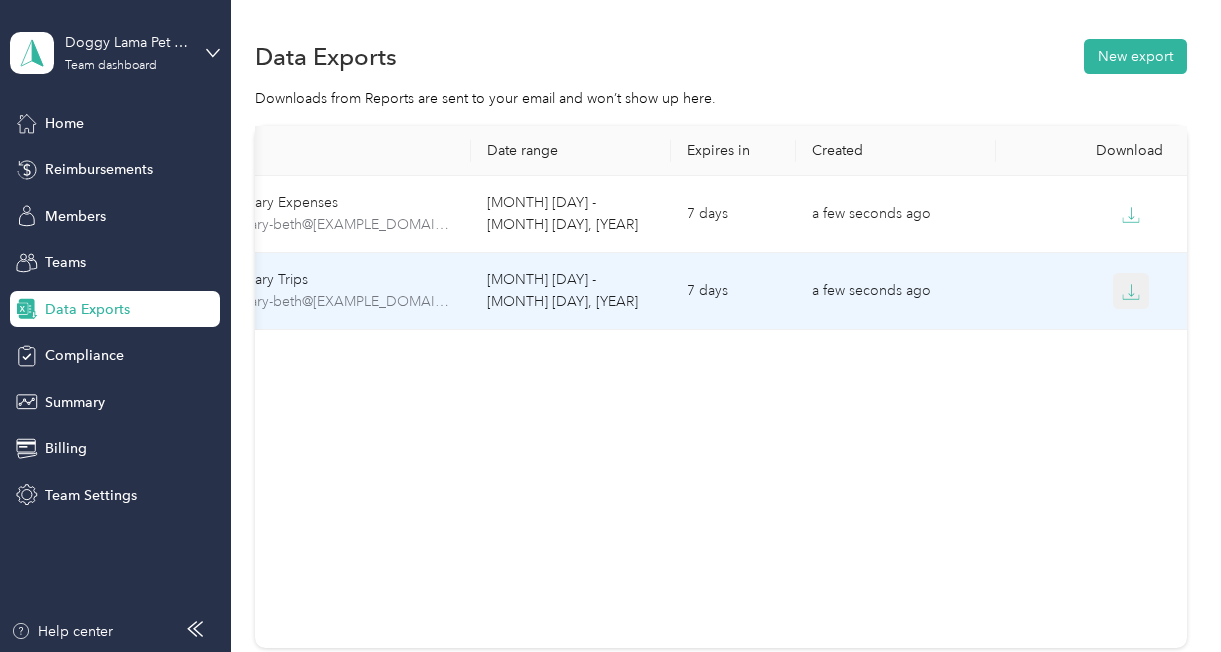 click 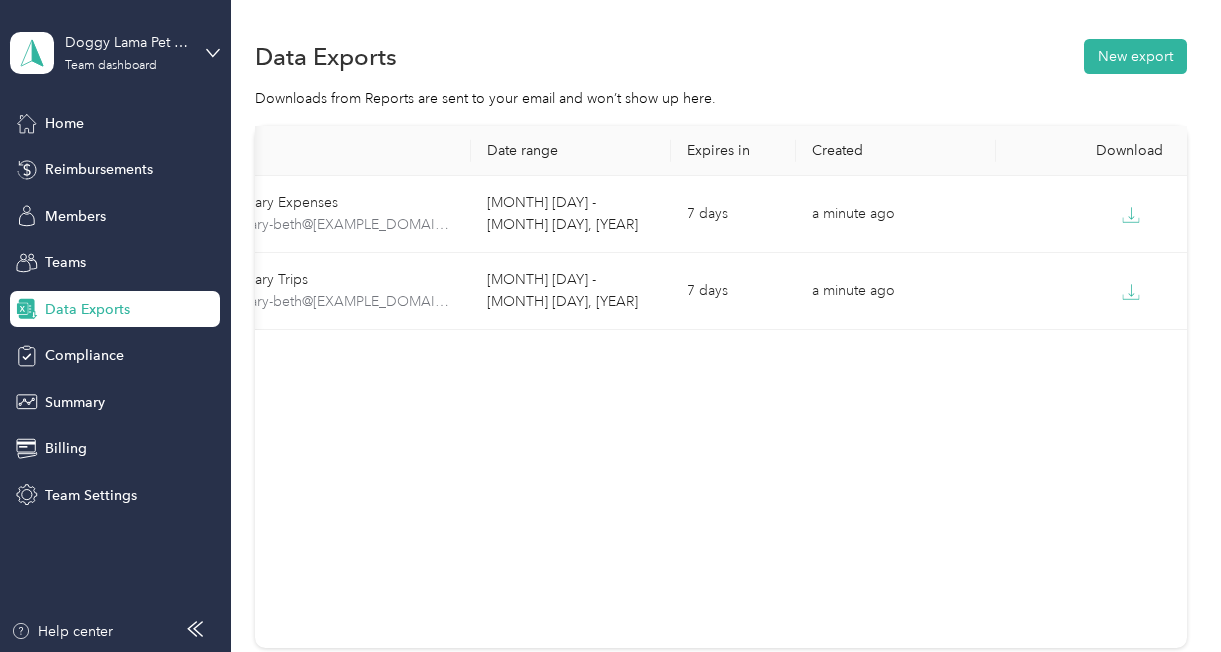 click on "Home Reimbursements Members Teams Data Exports Compliance Summary Billing Team Settings" at bounding box center [115, 309] 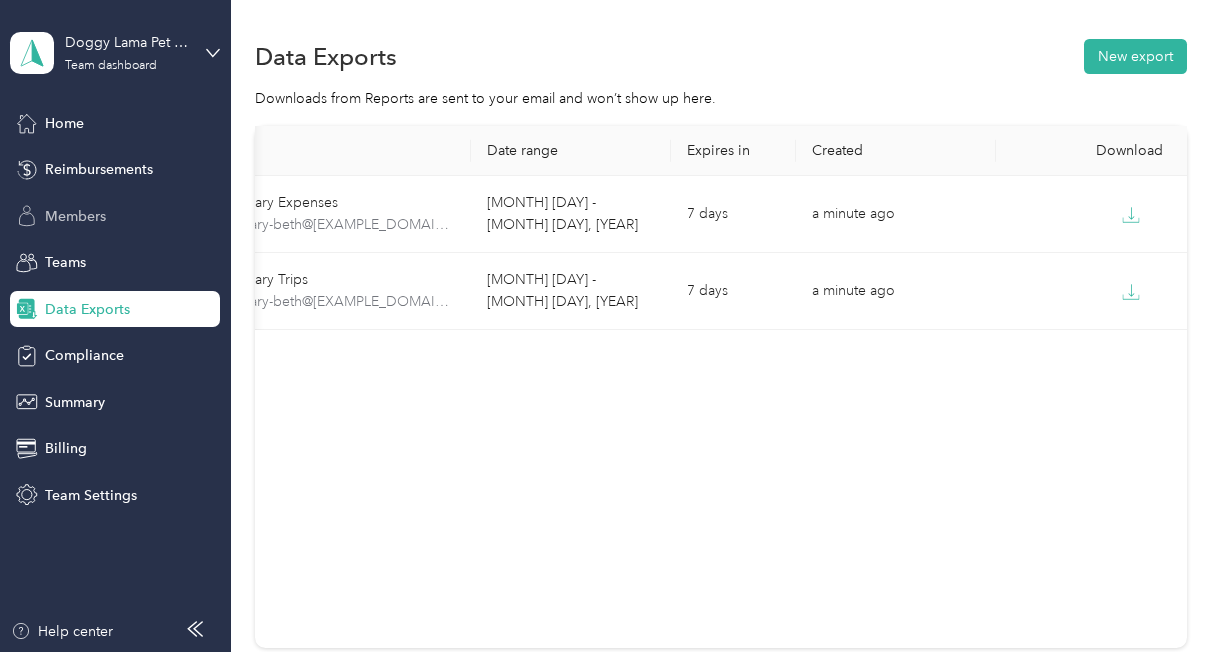 click on "Members" at bounding box center (75, 216) 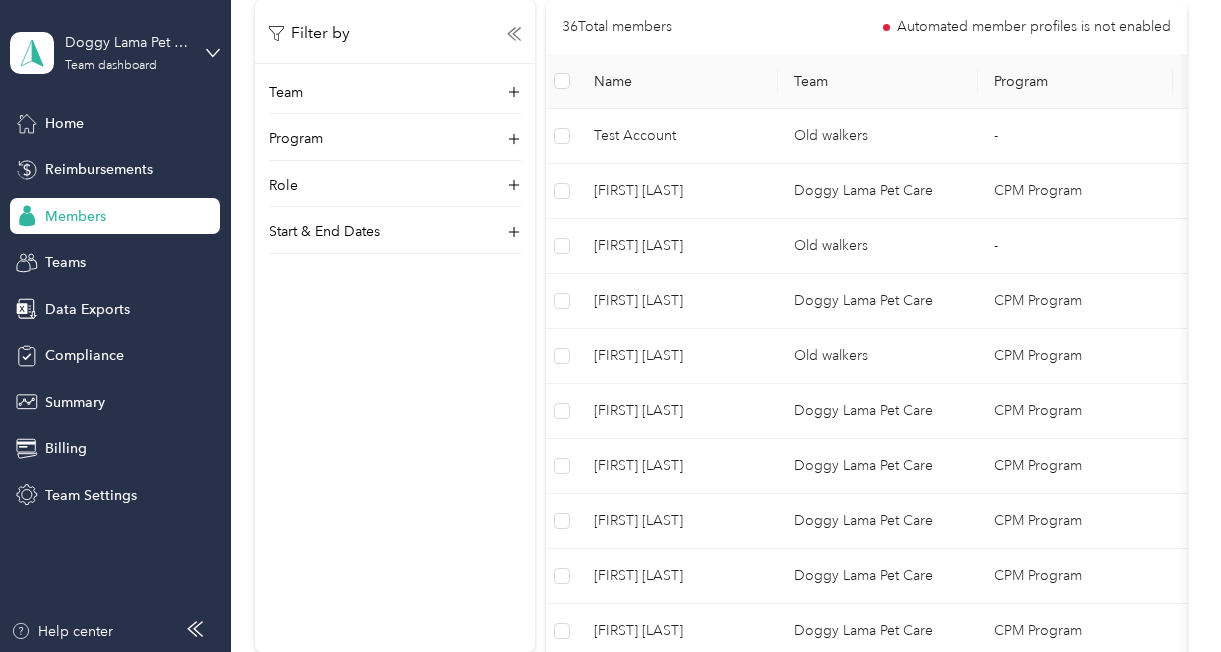 scroll, scrollTop: 475, scrollLeft: 0, axis: vertical 